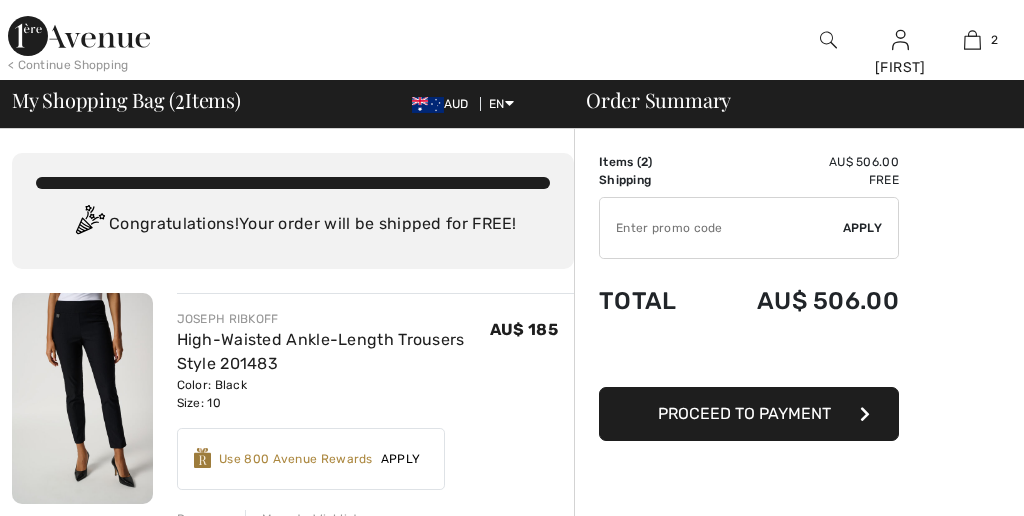scroll, scrollTop: 0, scrollLeft: 0, axis: both 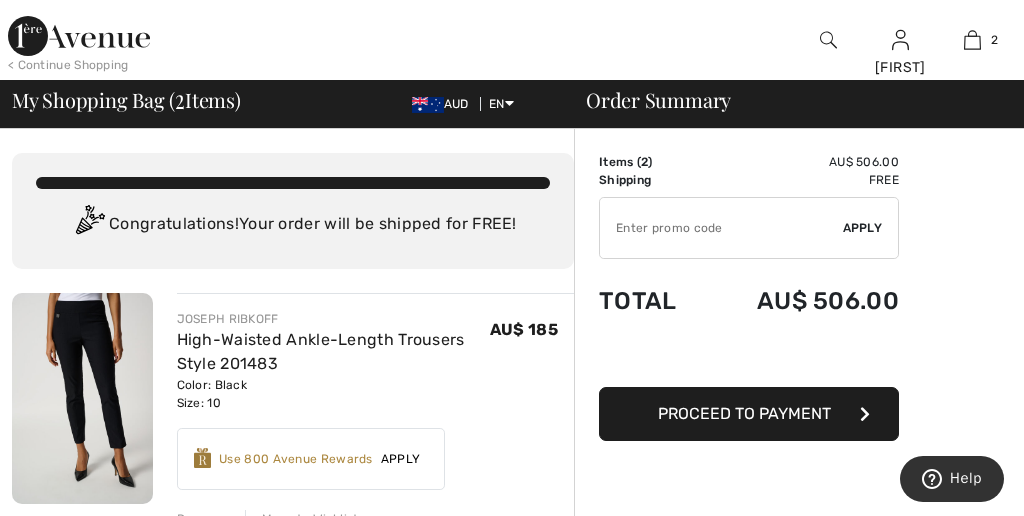 click on "< Continue Shopping" at bounding box center (68, 65) 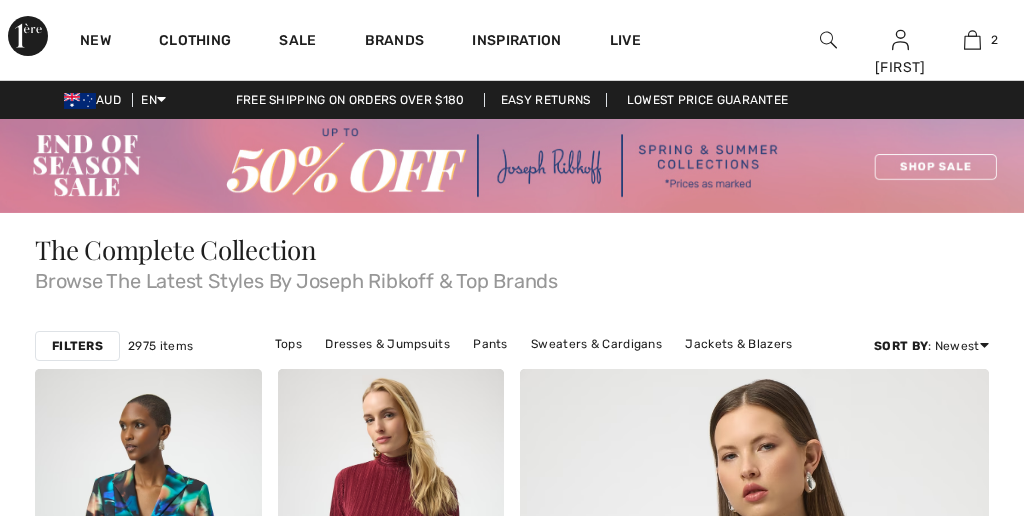 scroll, scrollTop: 0, scrollLeft: 0, axis: both 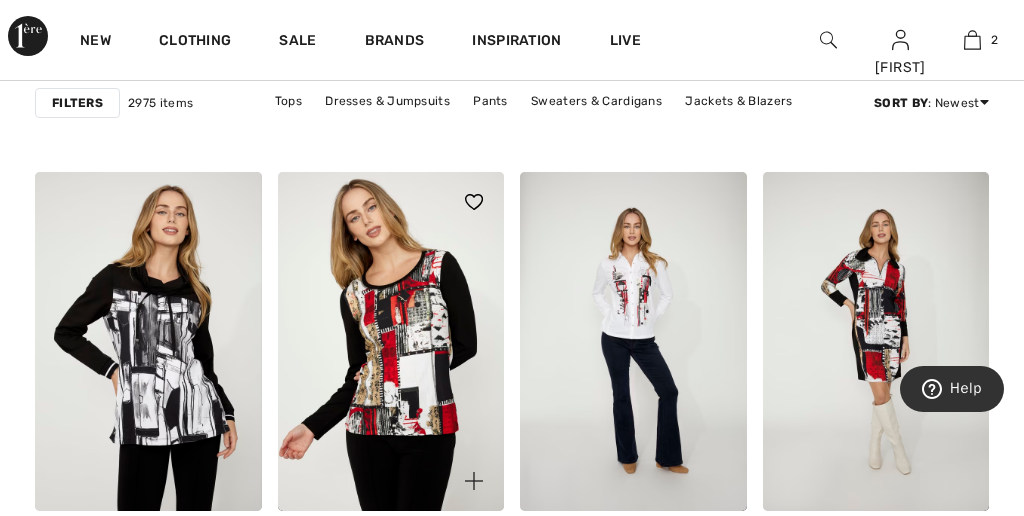 click at bounding box center (462, 469) 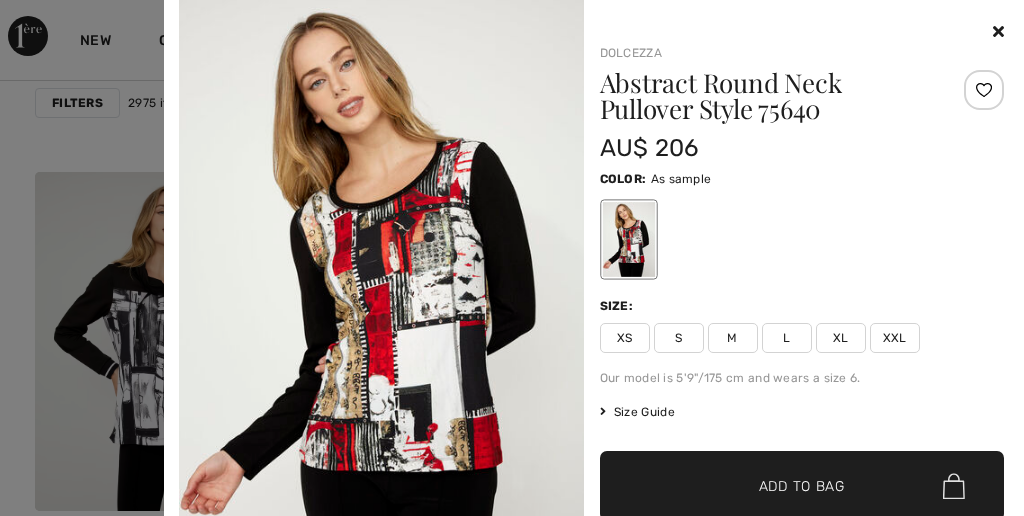 click on "M" at bounding box center (733, 338) 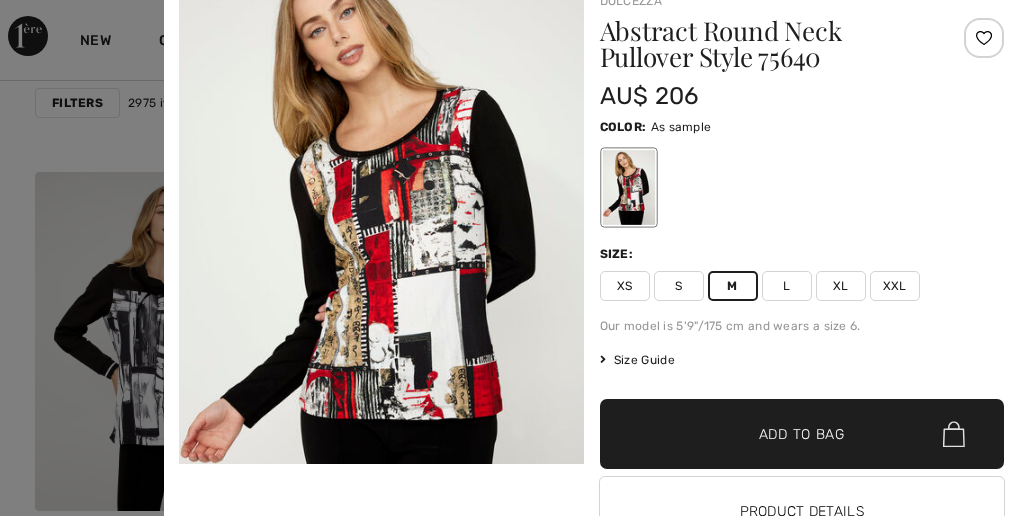 scroll, scrollTop: 54, scrollLeft: 0, axis: vertical 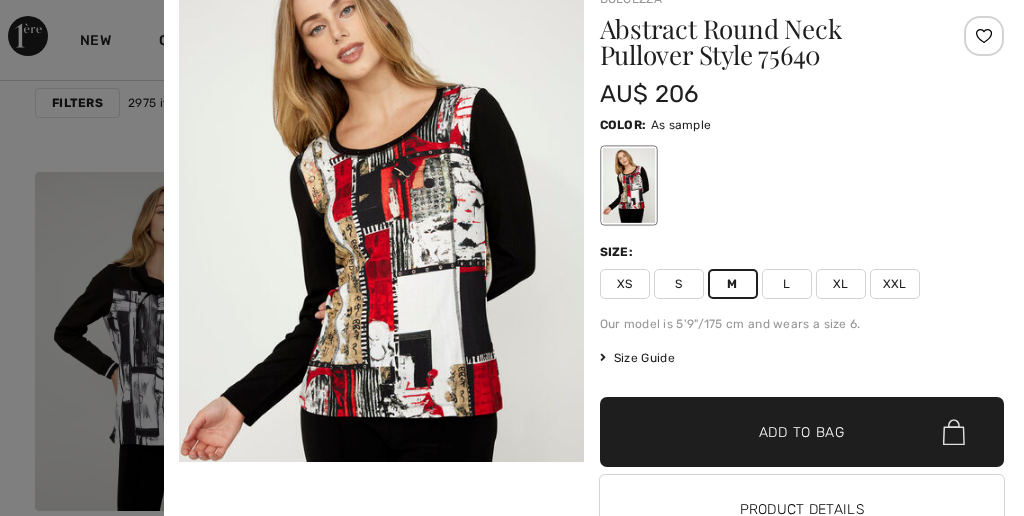 click on "✔ Added to Bag" at bounding box center (772, 432) 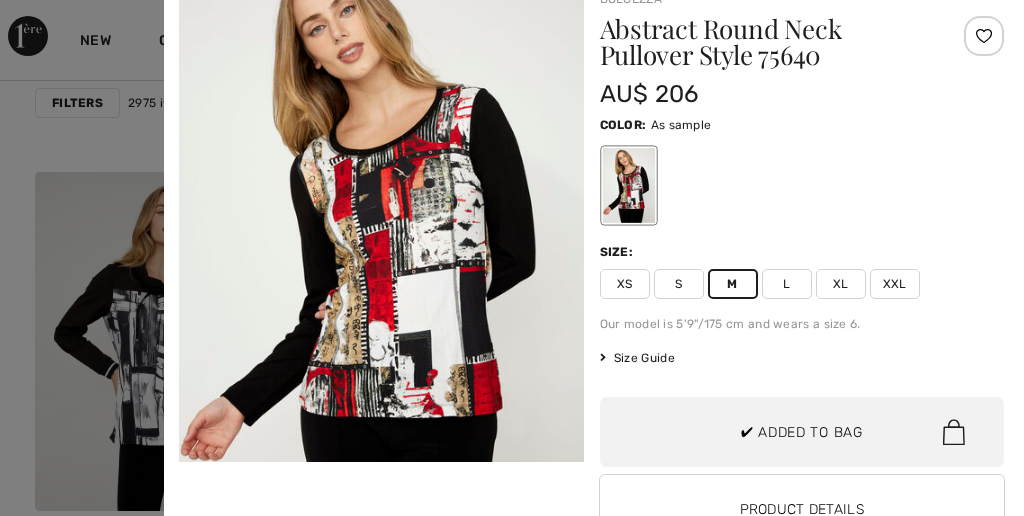 scroll, scrollTop: 217, scrollLeft: 0, axis: vertical 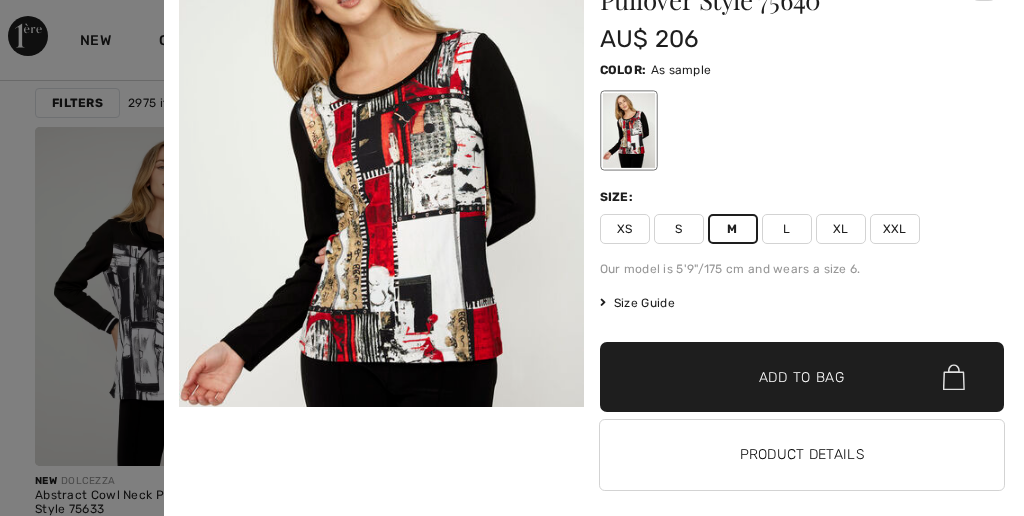 click on "Product Details" at bounding box center [802, 455] 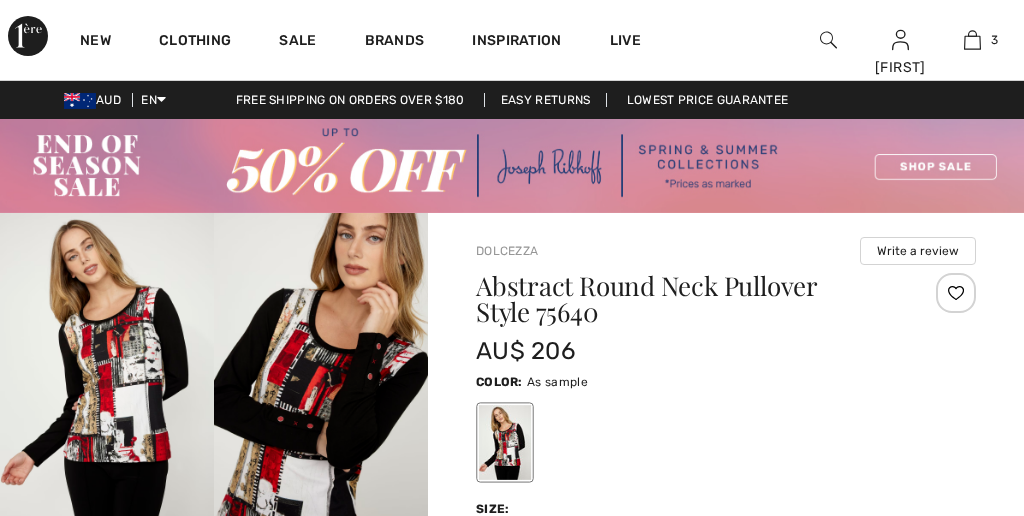 checkbox on "true" 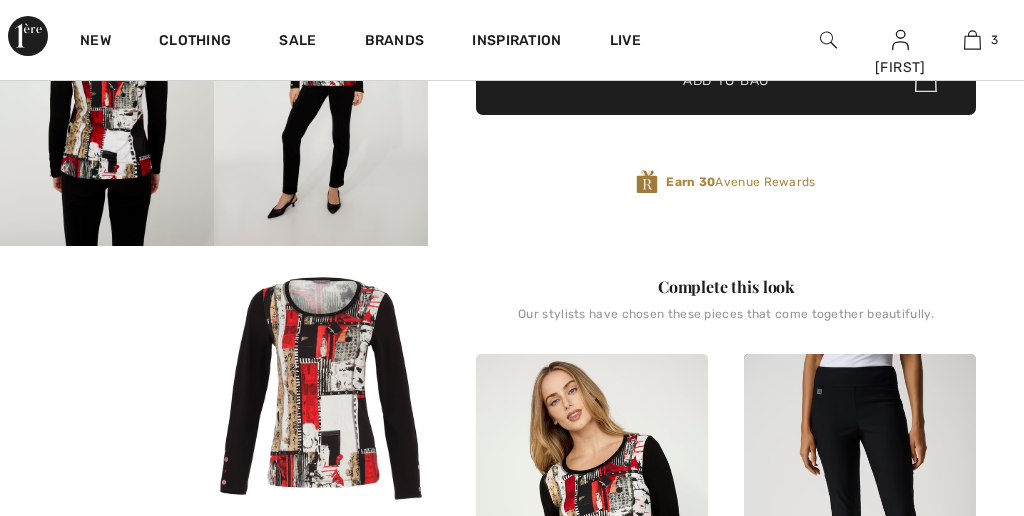 scroll, scrollTop: 0, scrollLeft: 0, axis: both 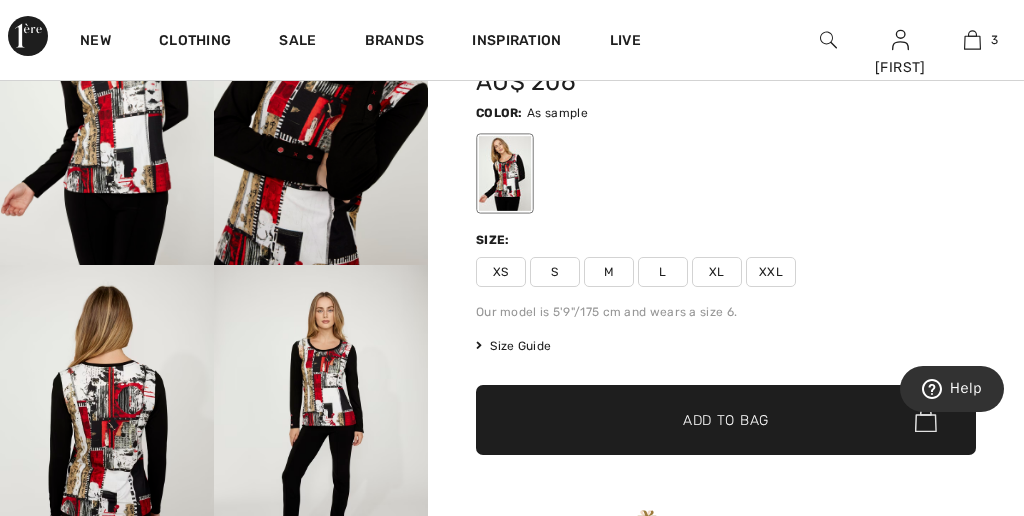 click on "Size Guide" at bounding box center [513, 346] 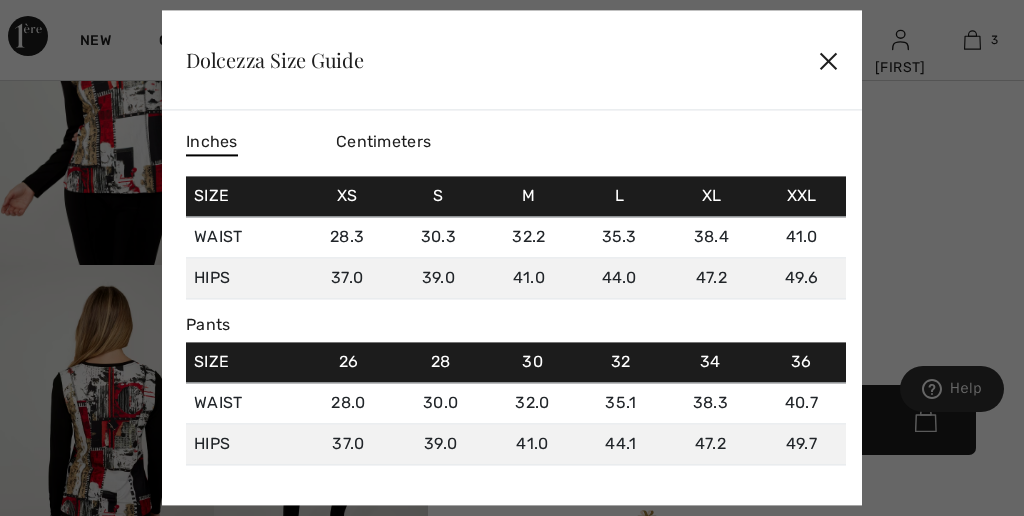 click on "✕" at bounding box center (828, 60) 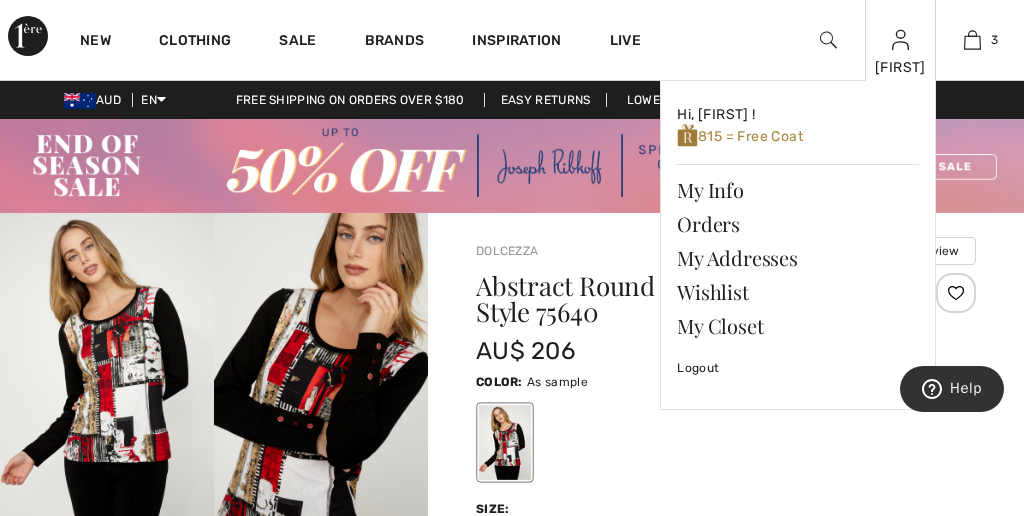 scroll, scrollTop: 0, scrollLeft: 0, axis: both 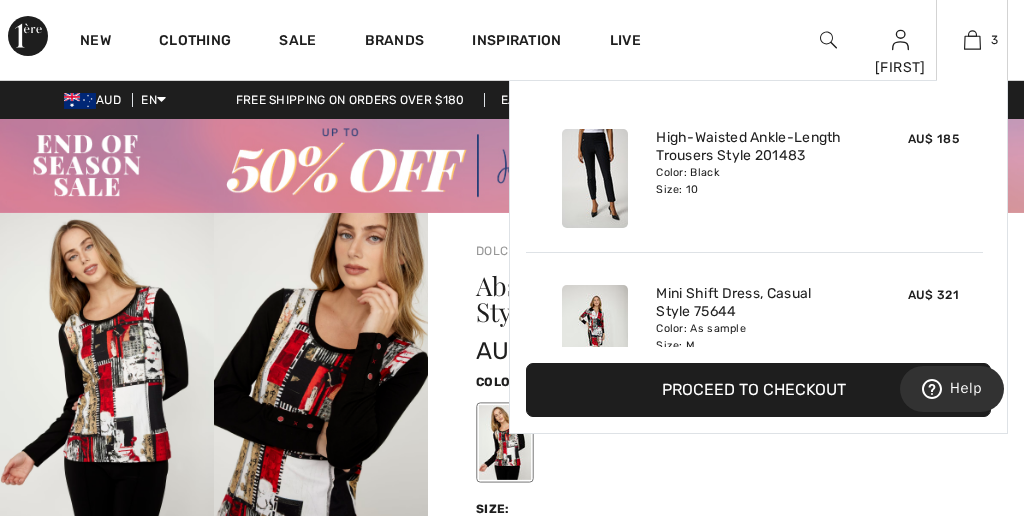 click on "Proceed to Checkout" at bounding box center (758, 390) 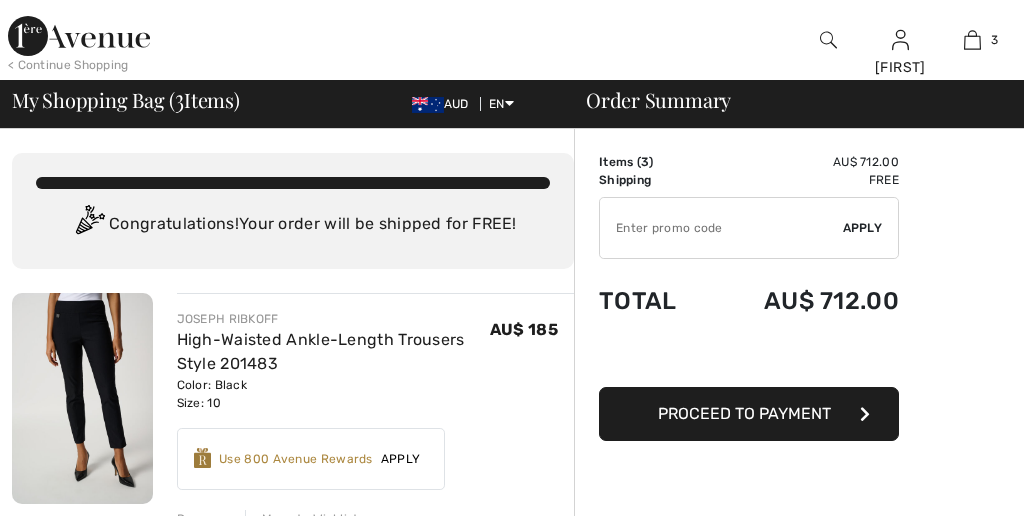 scroll, scrollTop: 0, scrollLeft: 0, axis: both 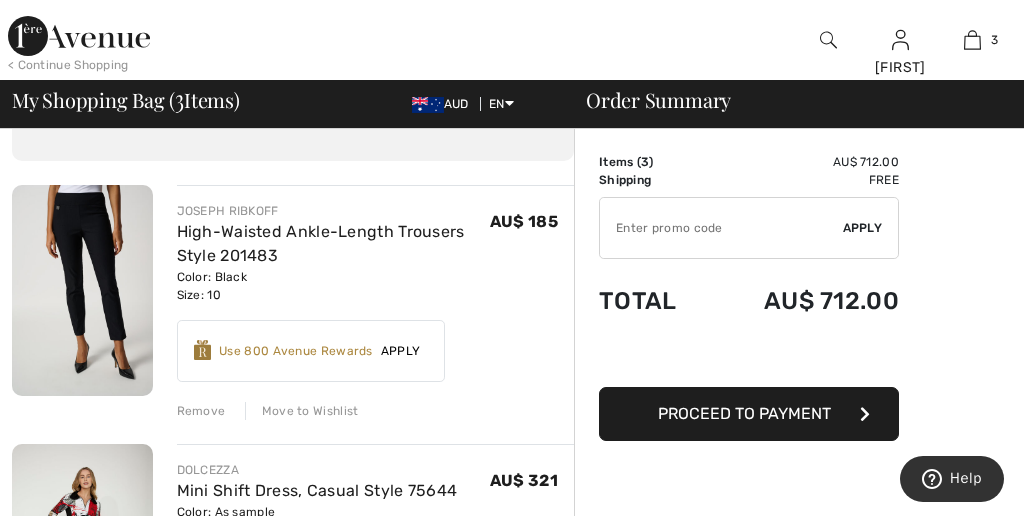 click at bounding box center [82, 290] 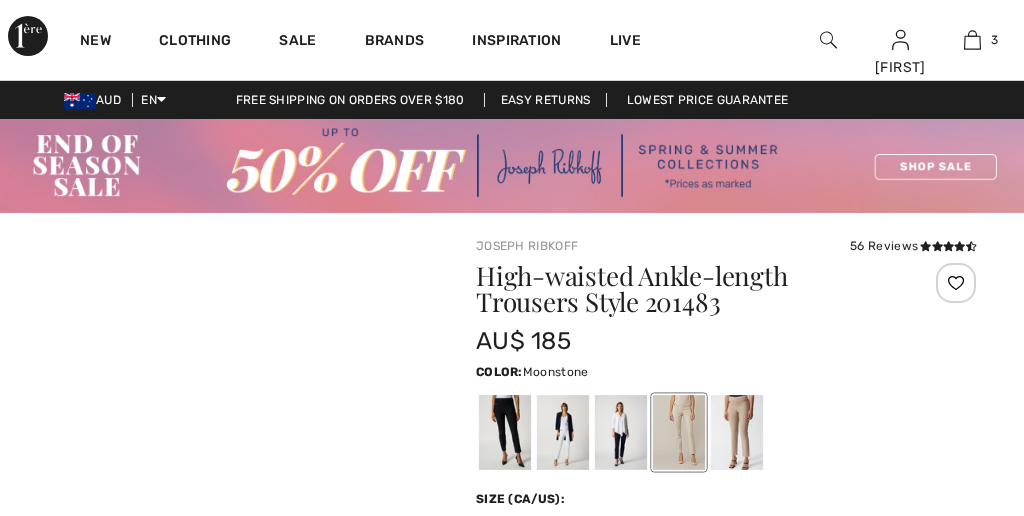 checkbox on "true" 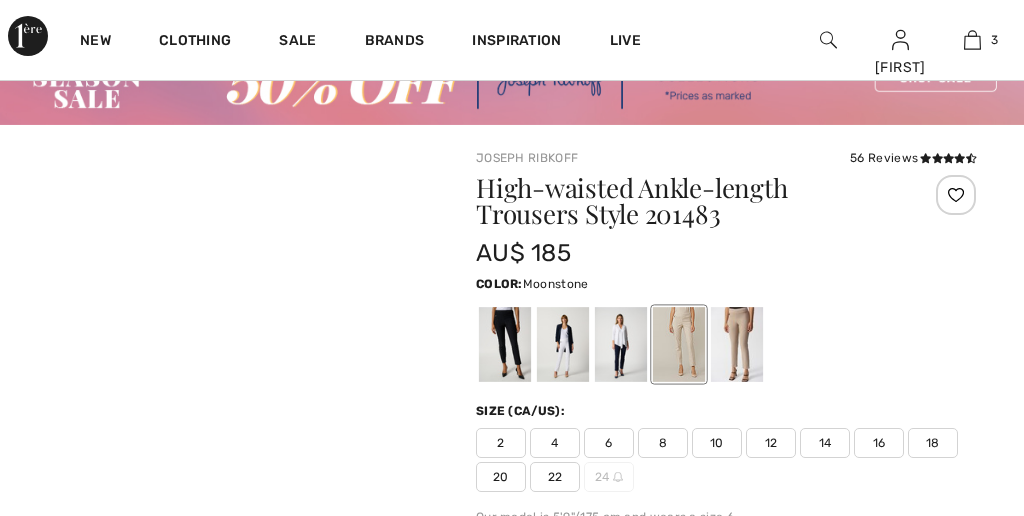 scroll, scrollTop: 0, scrollLeft: 0, axis: both 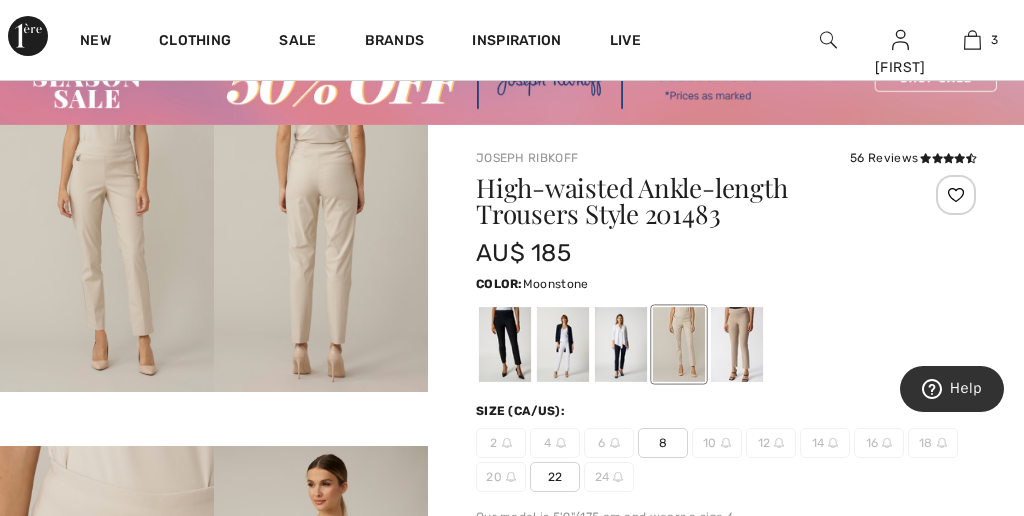 click at bounding box center [107, 259] 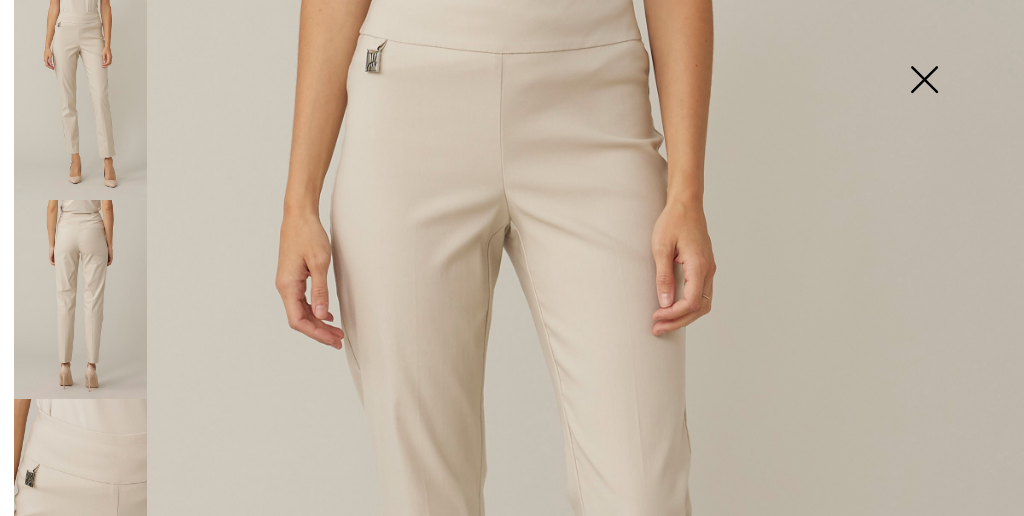 scroll, scrollTop: 96, scrollLeft: 0, axis: vertical 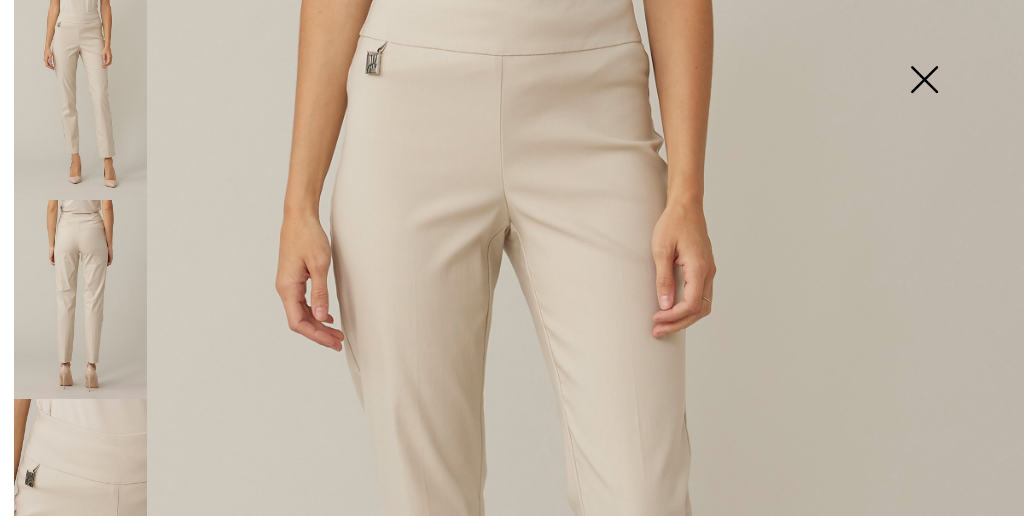 click at bounding box center (924, 81) 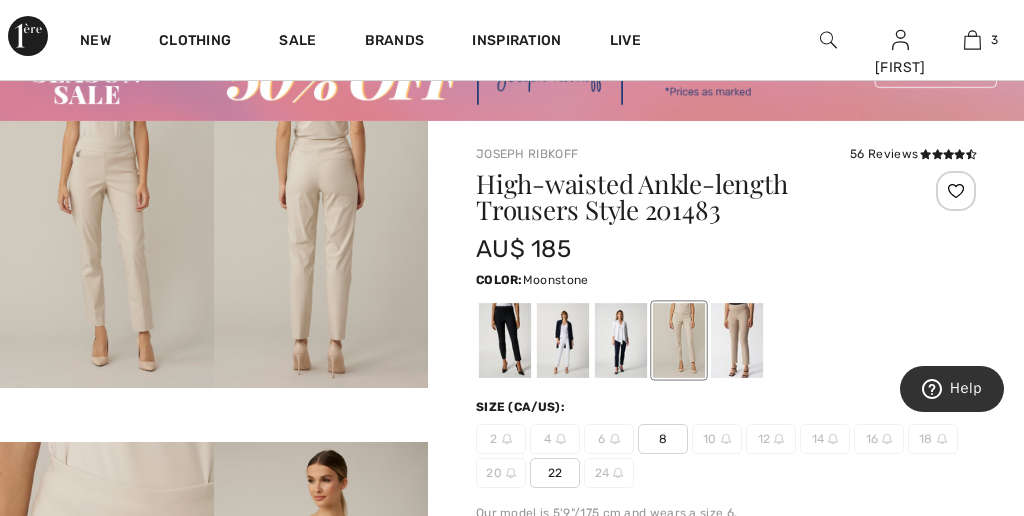 scroll, scrollTop: 92, scrollLeft: 0, axis: vertical 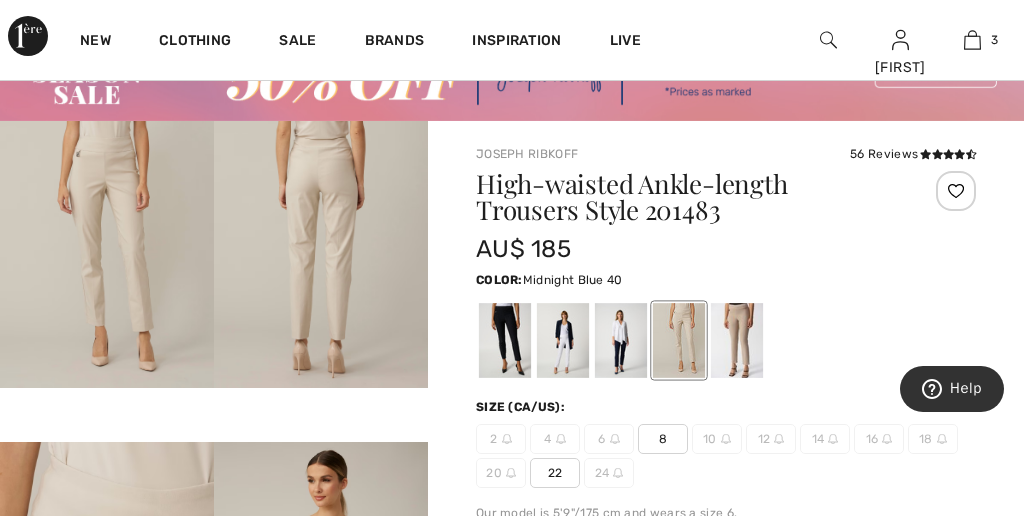 click at bounding box center [621, 340] 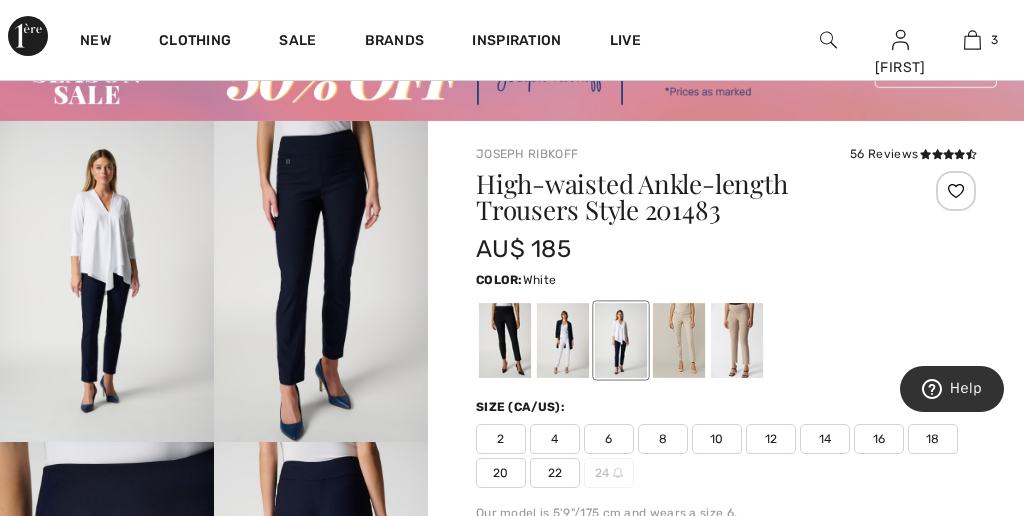 click at bounding box center (563, 340) 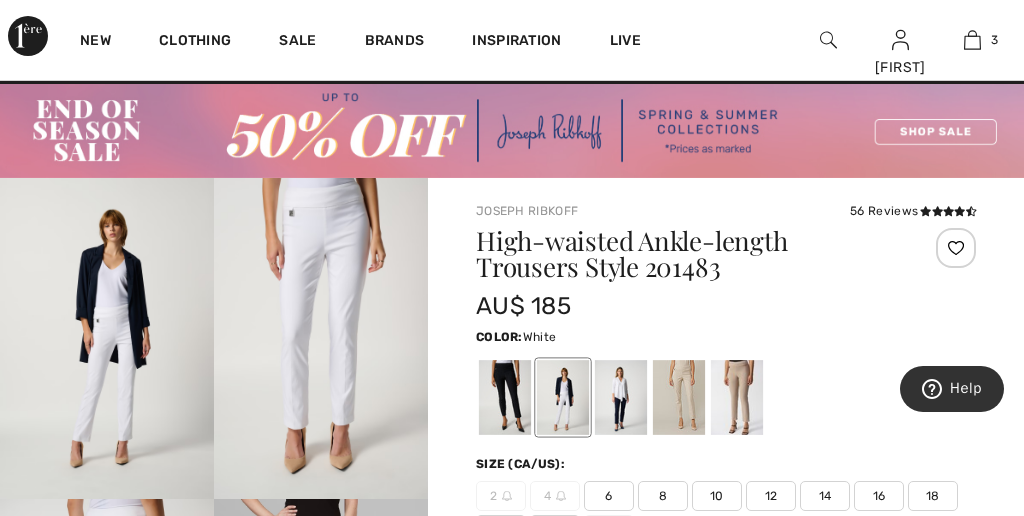 scroll, scrollTop: 33, scrollLeft: 0, axis: vertical 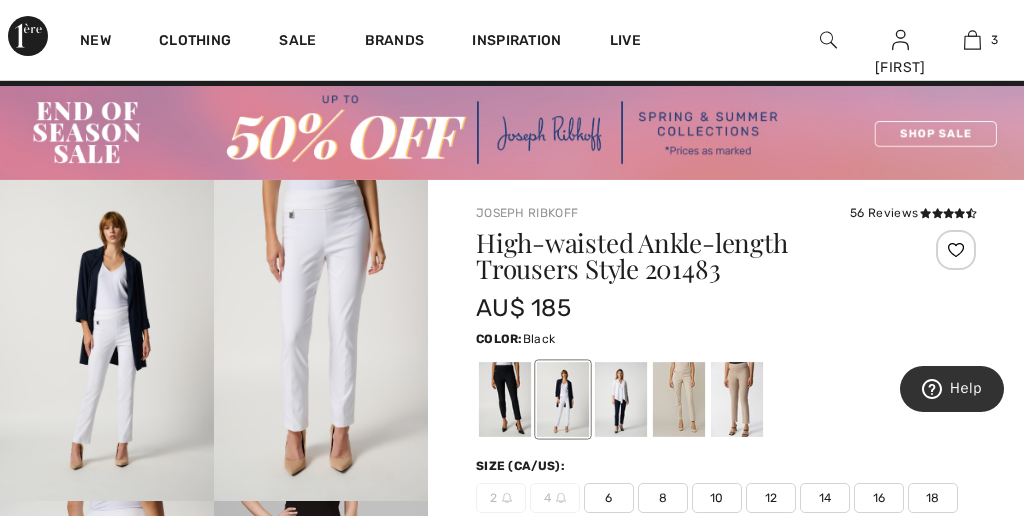 click at bounding box center [505, 399] 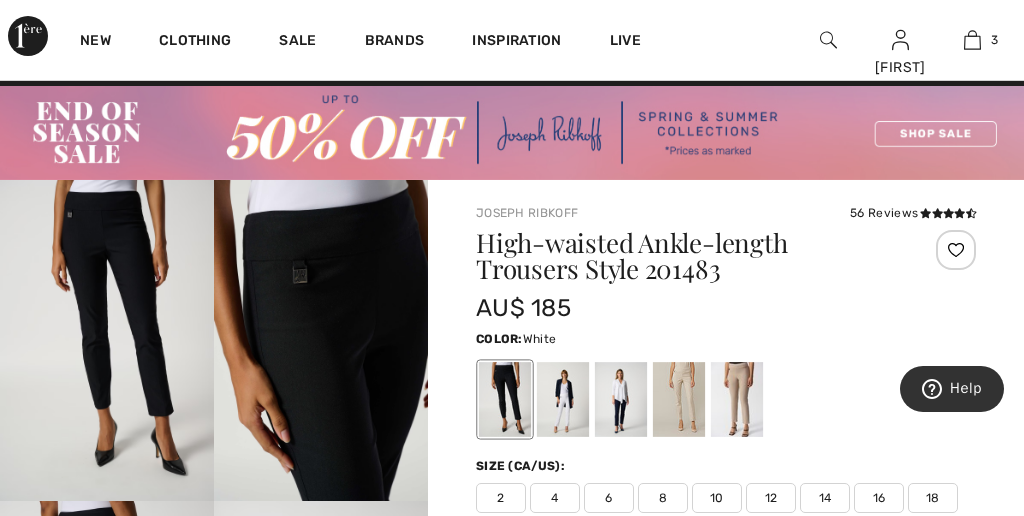 click at bounding box center [563, 399] 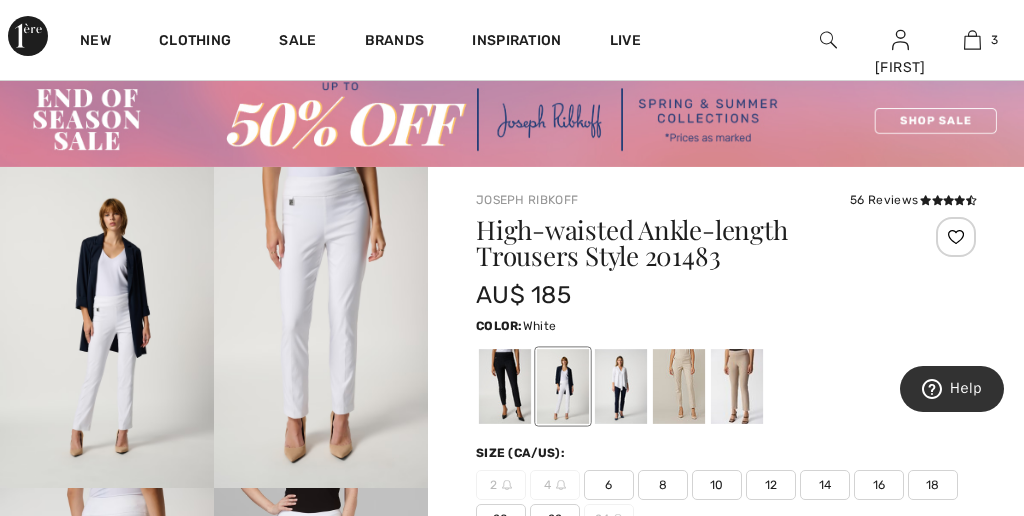 scroll, scrollTop: 46, scrollLeft: 0, axis: vertical 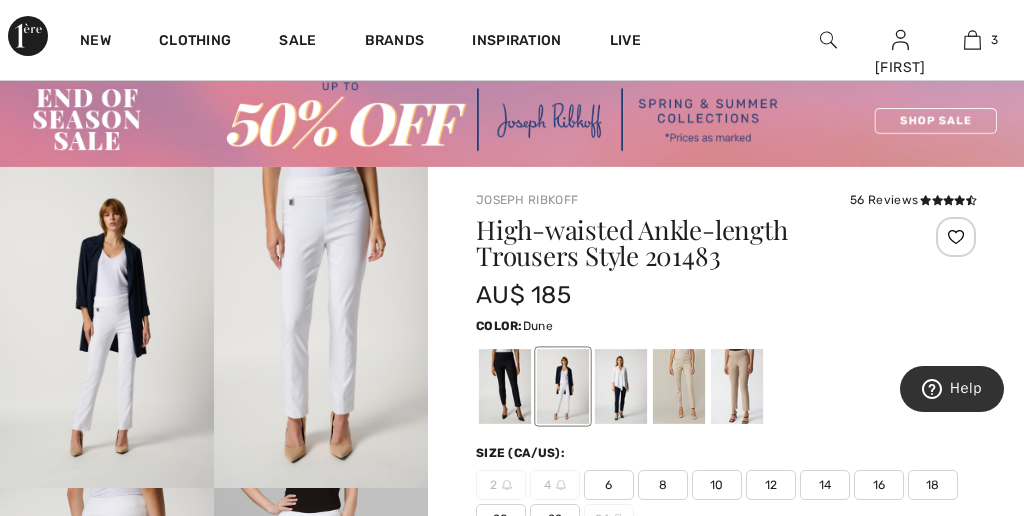 click at bounding box center (737, 386) 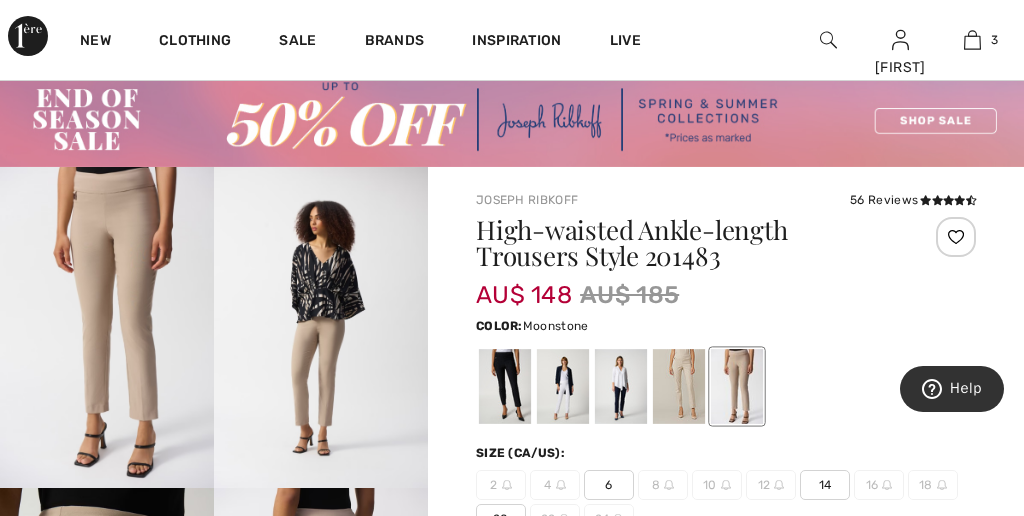 click at bounding box center [679, 386] 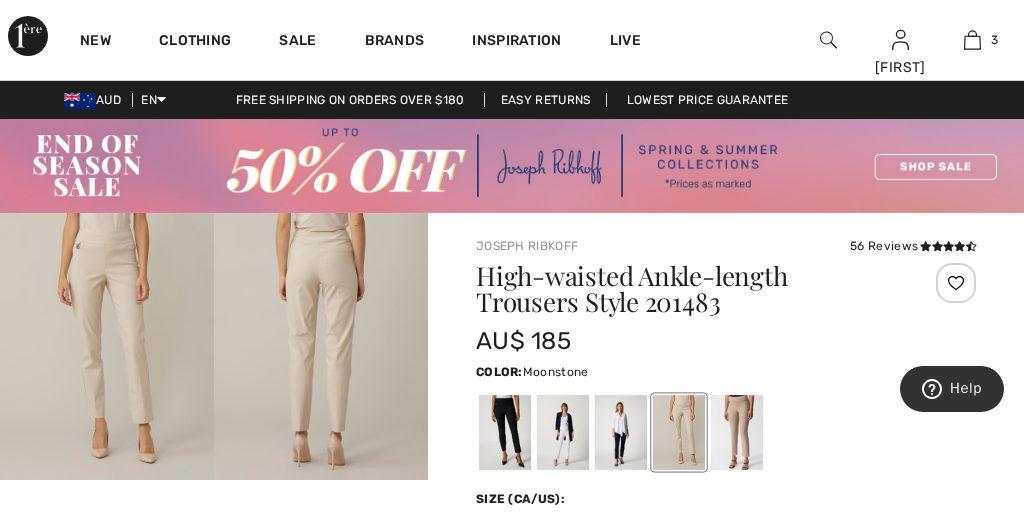 scroll, scrollTop: 0, scrollLeft: 0, axis: both 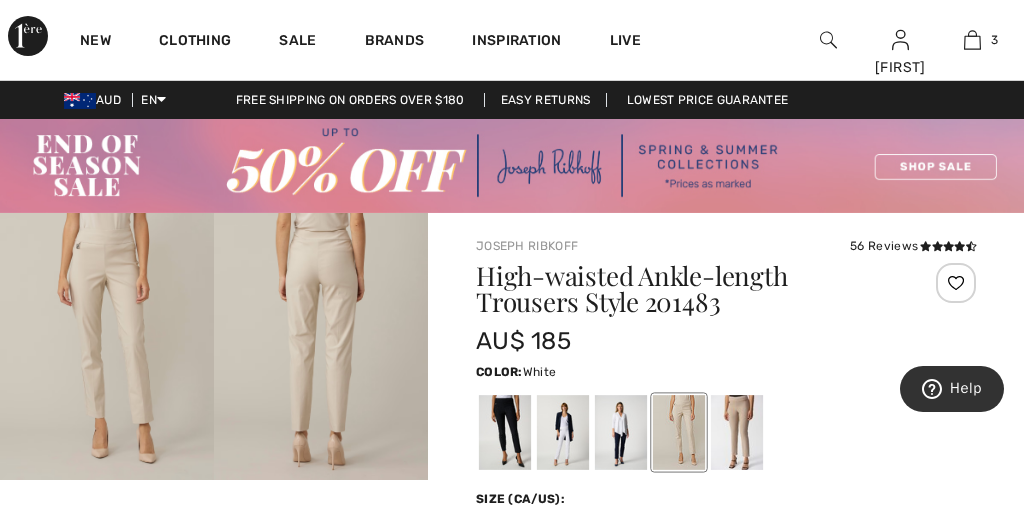 click at bounding box center [563, 432] 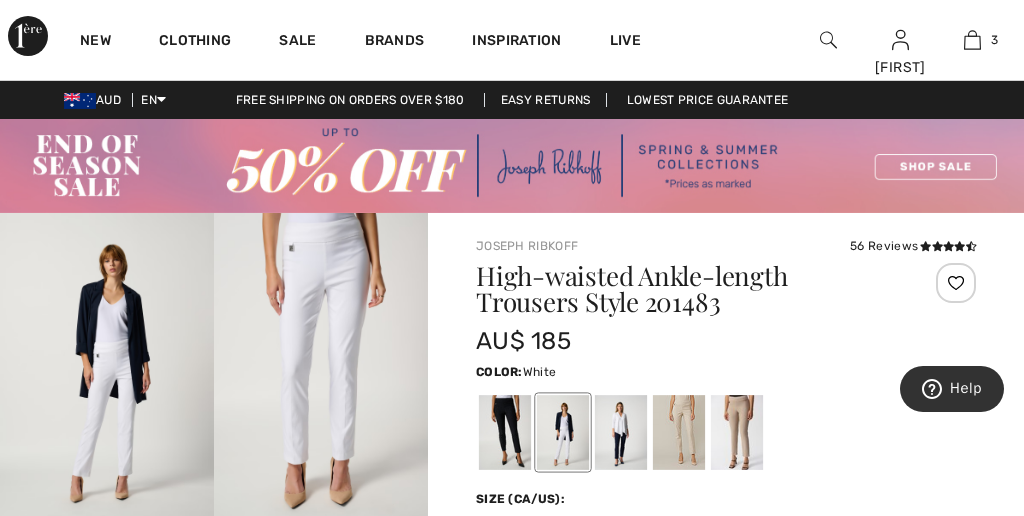 scroll, scrollTop: 0, scrollLeft: 0, axis: both 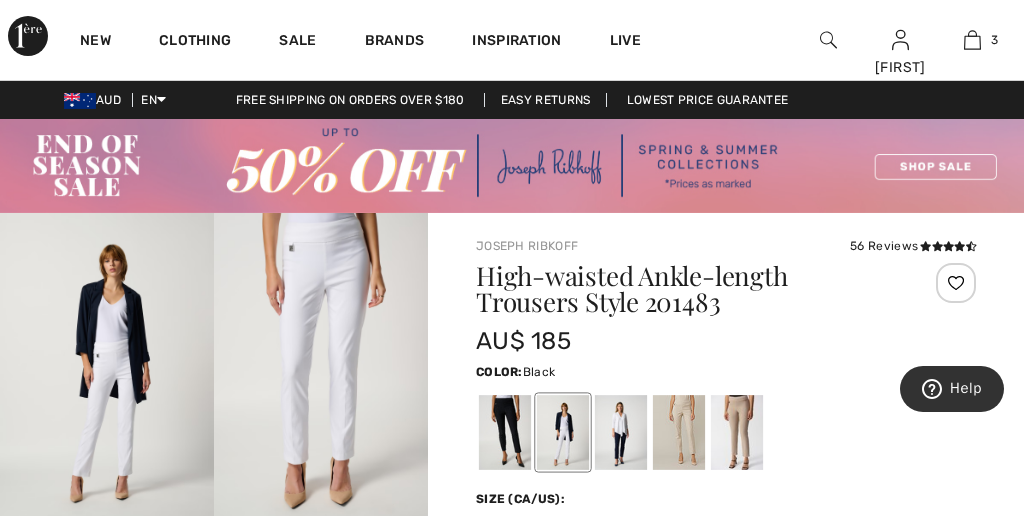 click at bounding box center [505, 432] 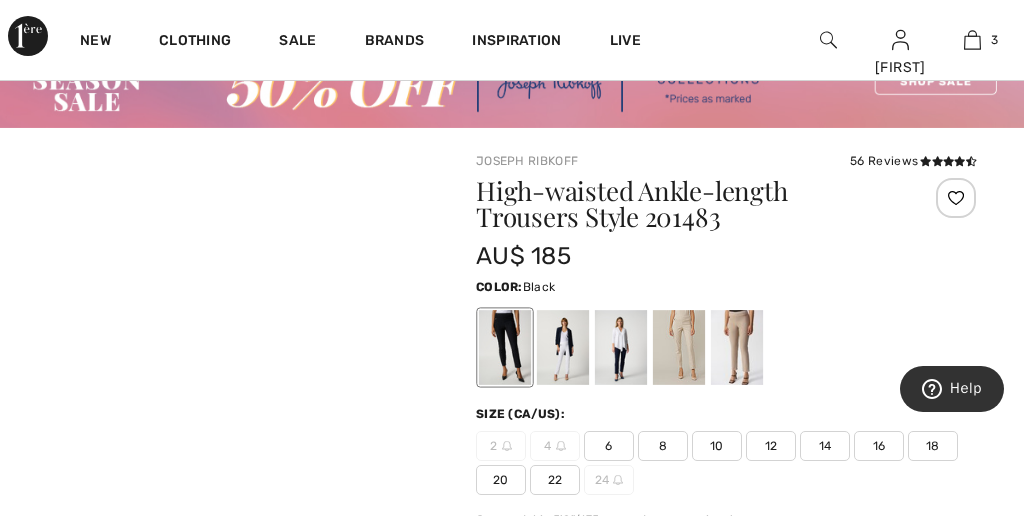 scroll, scrollTop: 109, scrollLeft: 0, axis: vertical 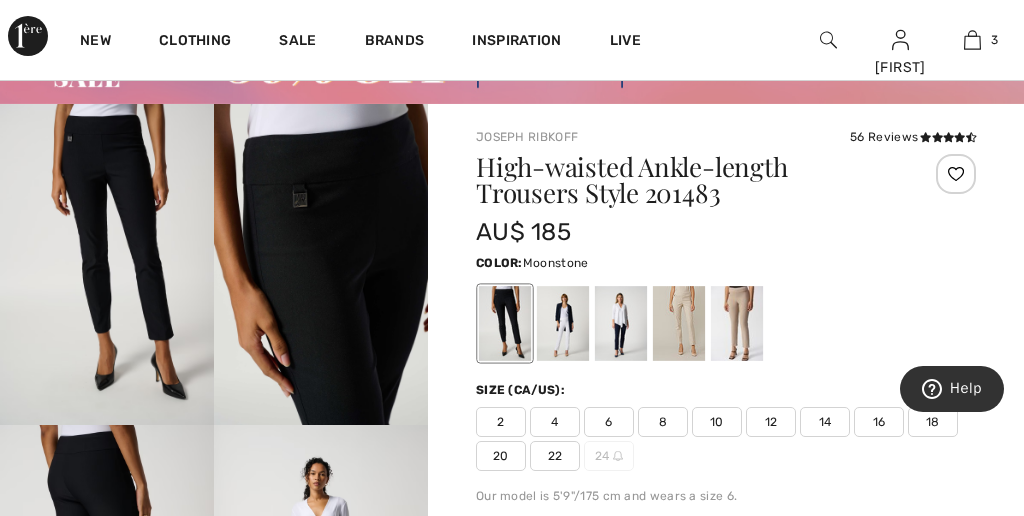 click at bounding box center [679, 323] 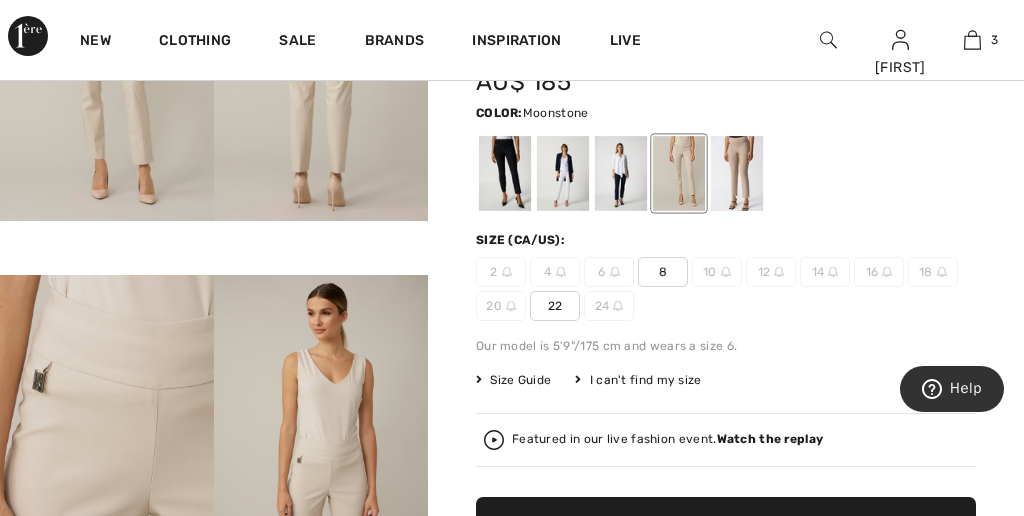 scroll, scrollTop: 283, scrollLeft: 0, axis: vertical 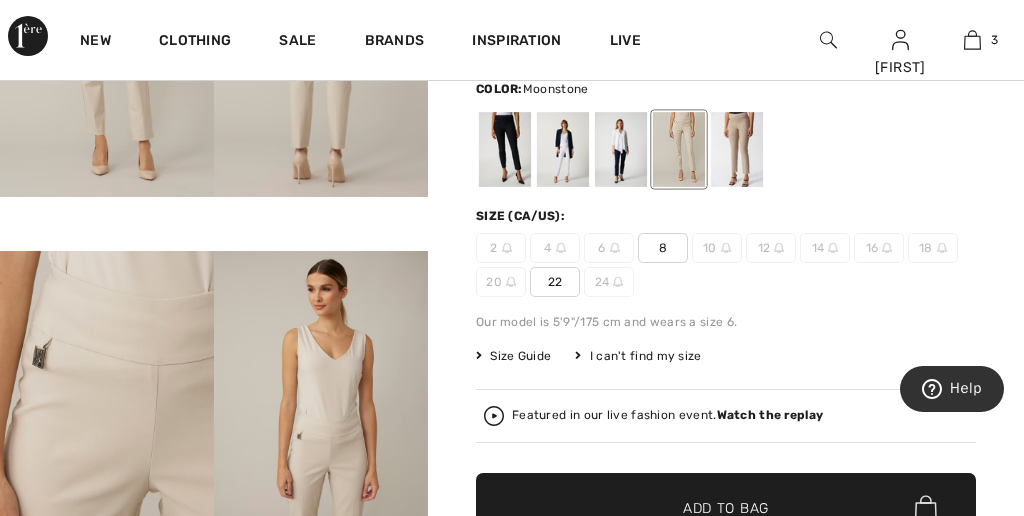 click on "I can't find my size" at bounding box center [638, 356] 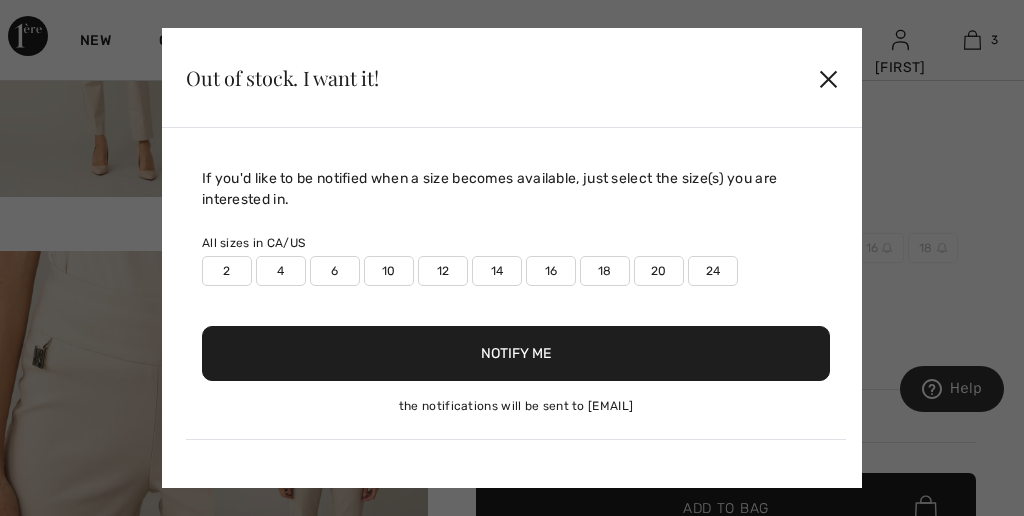 click on "10" at bounding box center [389, 271] 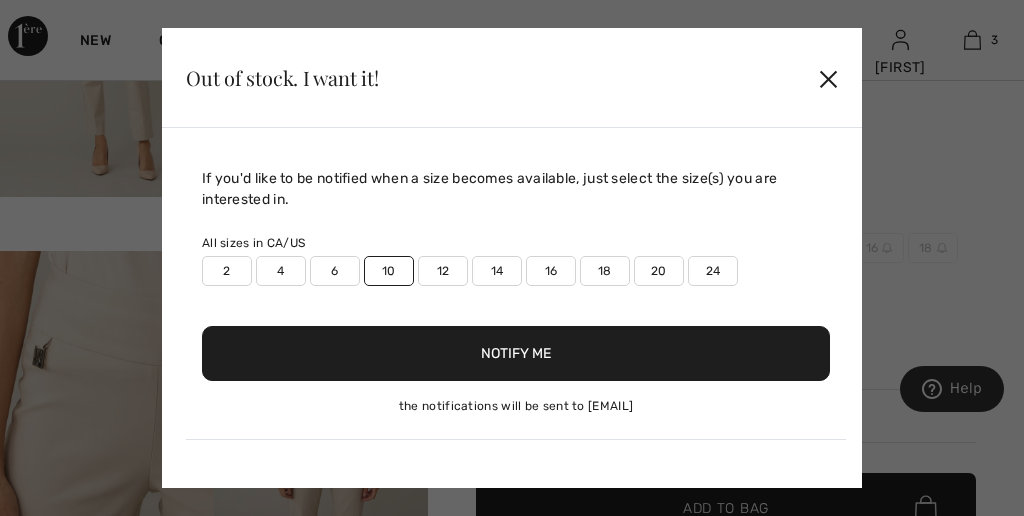 click on "10" at bounding box center [389, 271] 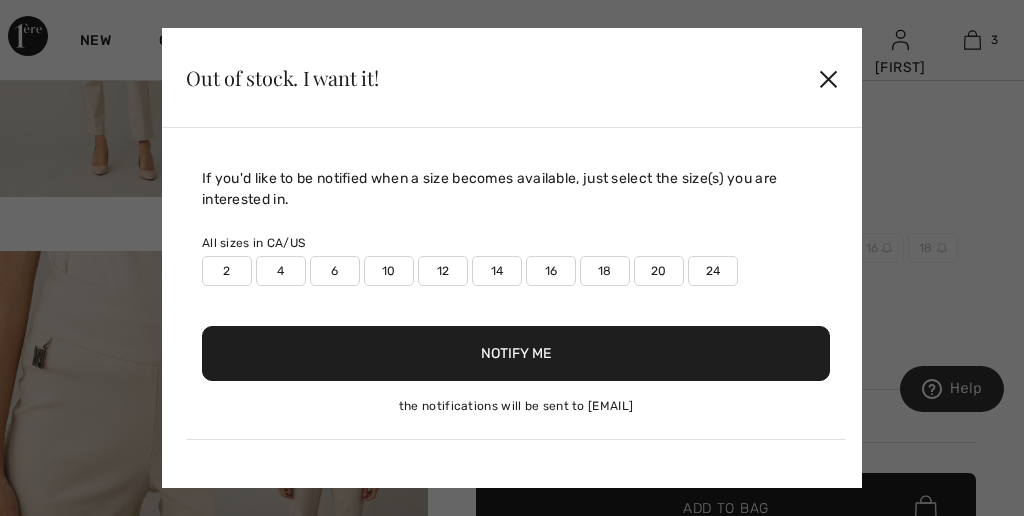 click on "Notify Me" at bounding box center [516, 353] 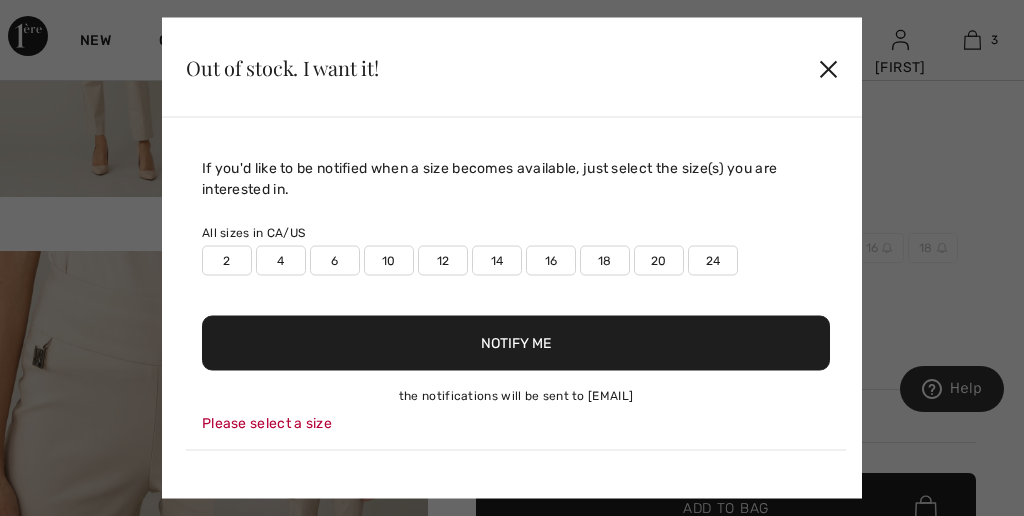 click on "Please select a size" at bounding box center (516, 423) 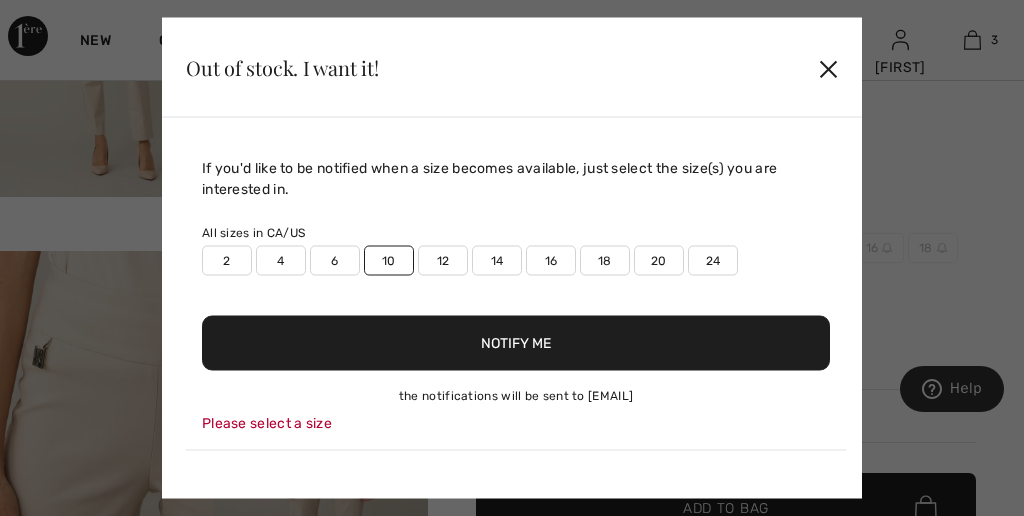 click on "Notify Me" at bounding box center (516, 343) 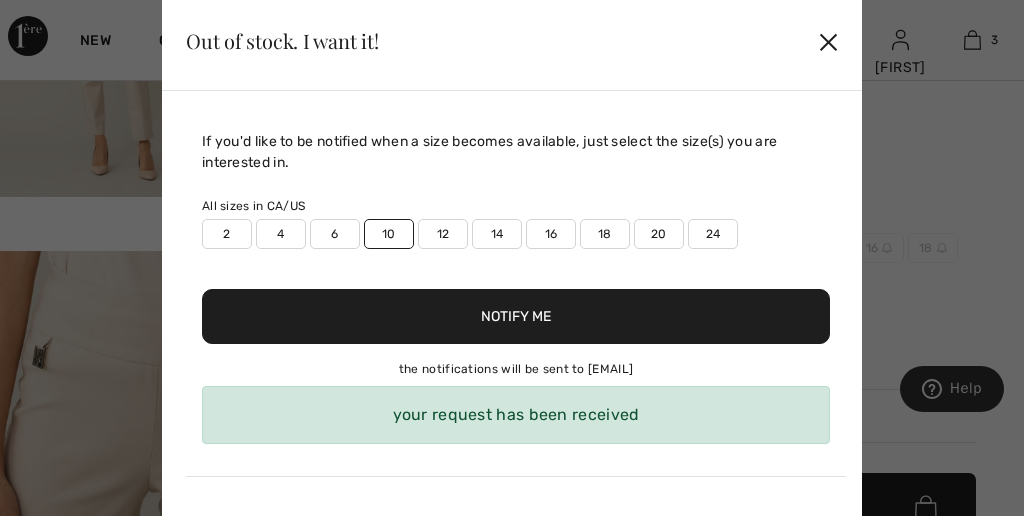 click on "✕" at bounding box center [828, 41] 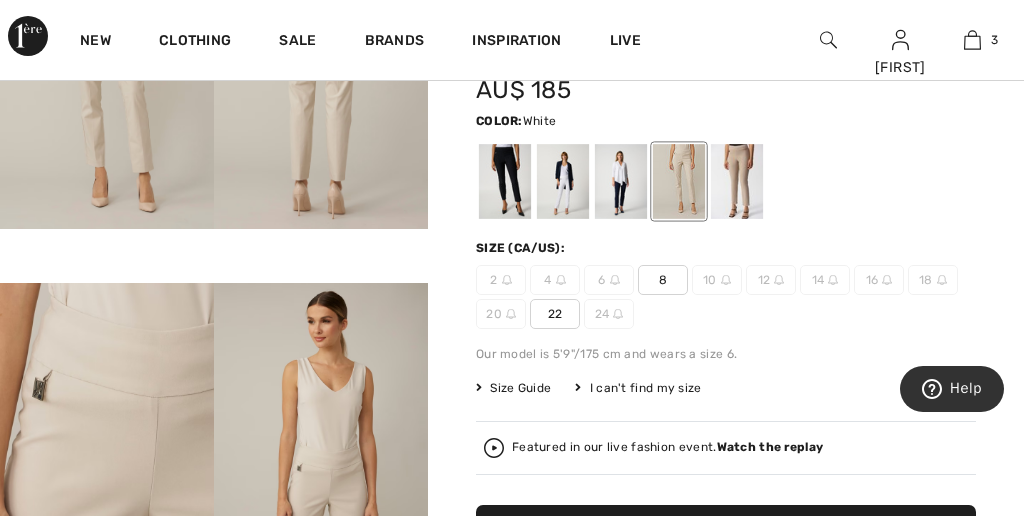 click at bounding box center [563, 181] 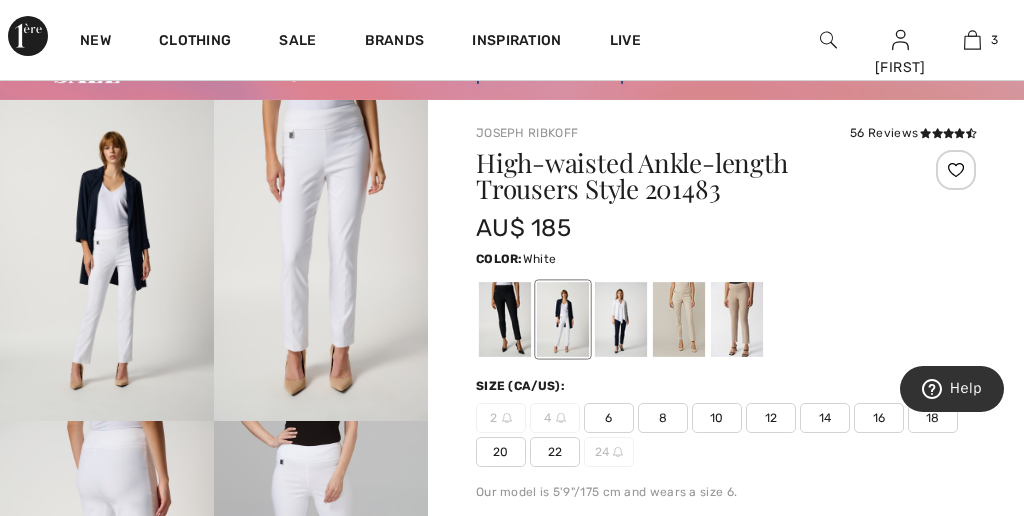 scroll, scrollTop: 88, scrollLeft: 0, axis: vertical 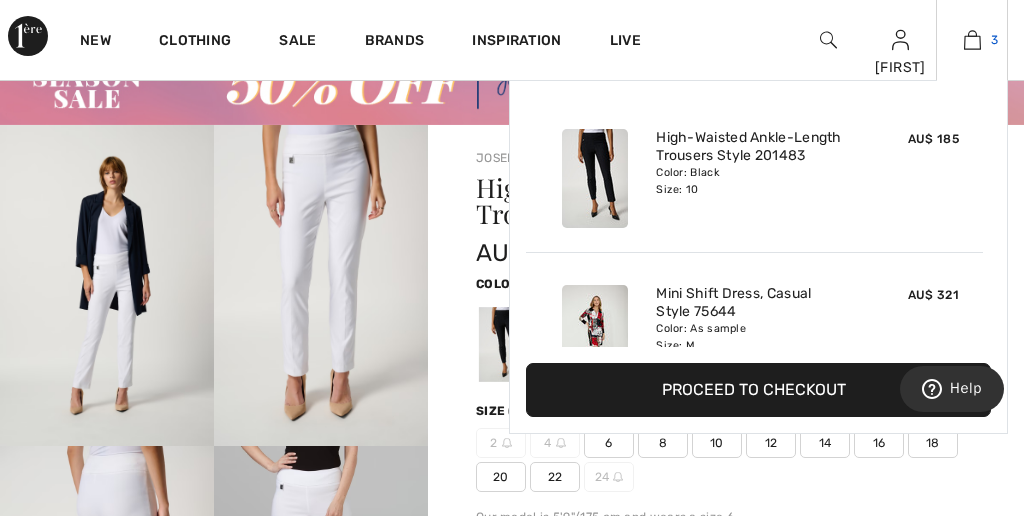 click at bounding box center (972, 40) 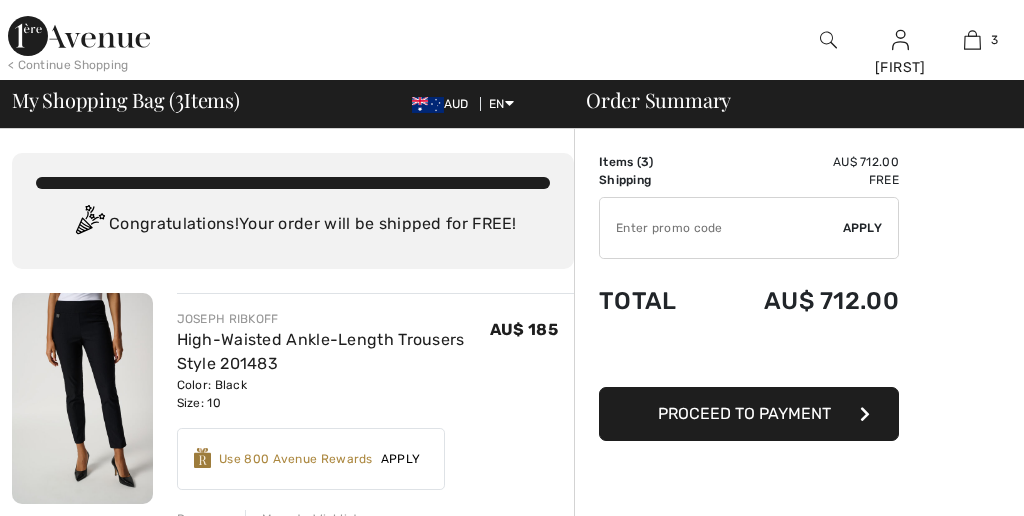 scroll, scrollTop: 0, scrollLeft: 0, axis: both 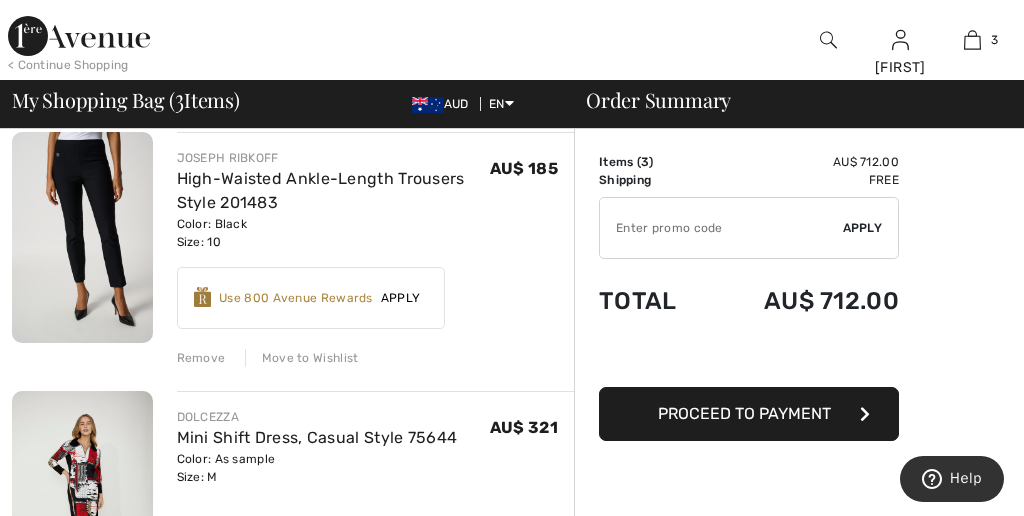 click on "Use 800 Avenue Rewards" at bounding box center [296, 298] 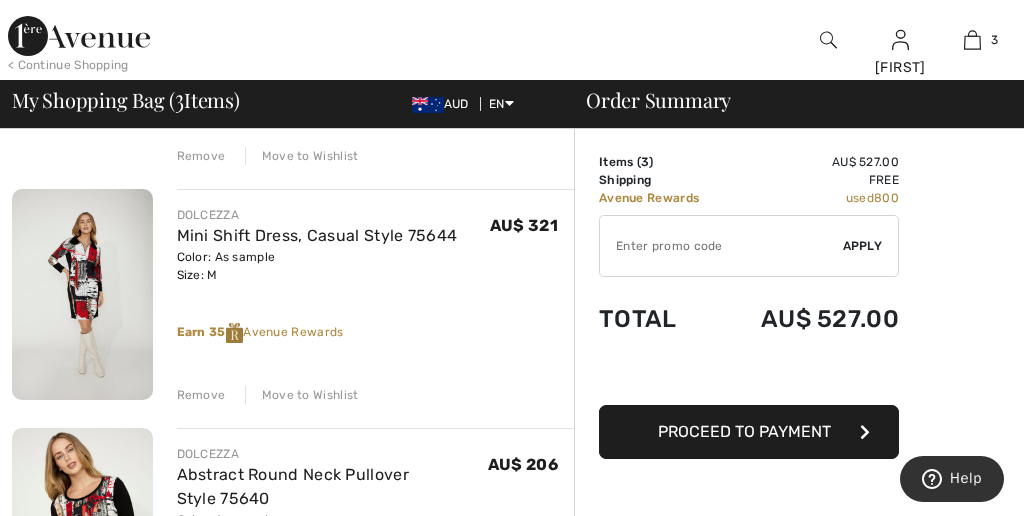 scroll, scrollTop: 387, scrollLeft: 0, axis: vertical 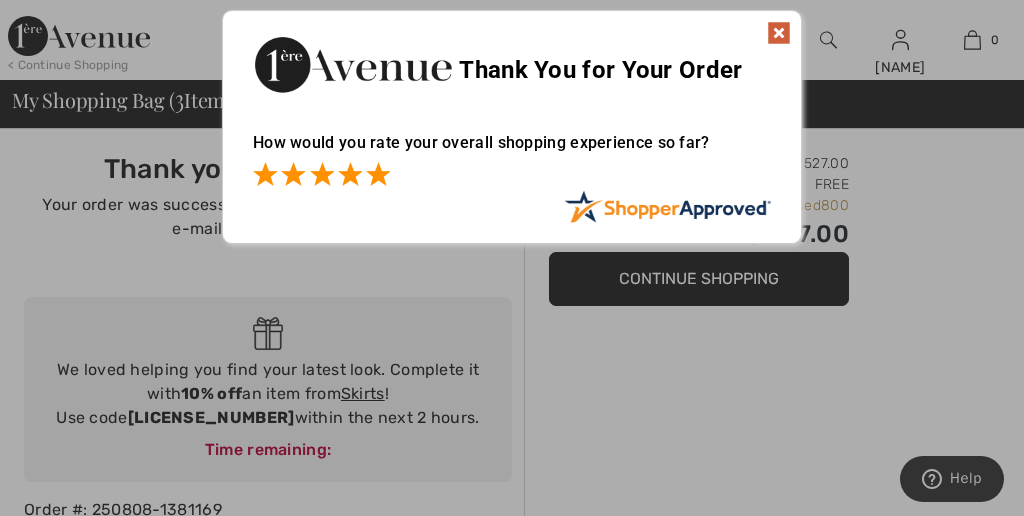 click at bounding box center [378, 174] 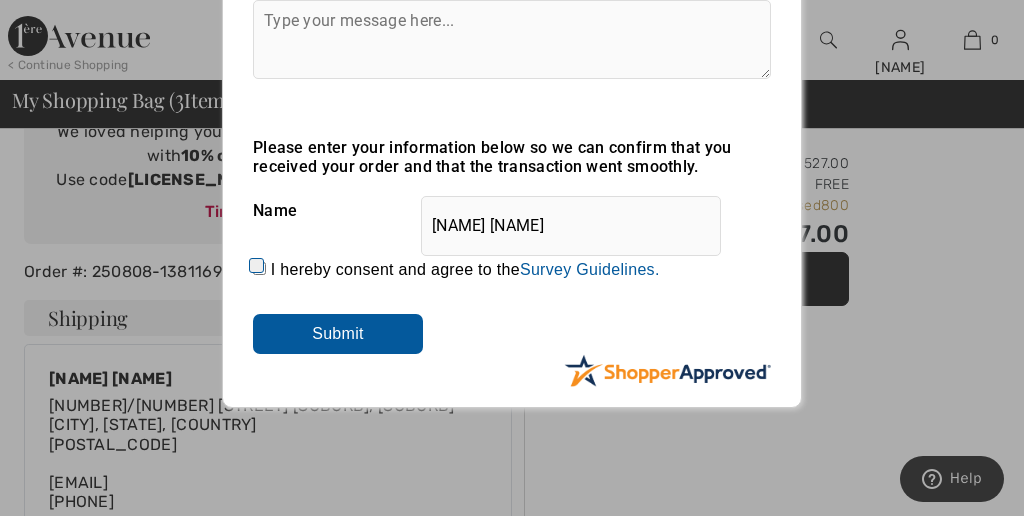 scroll, scrollTop: 252, scrollLeft: 0, axis: vertical 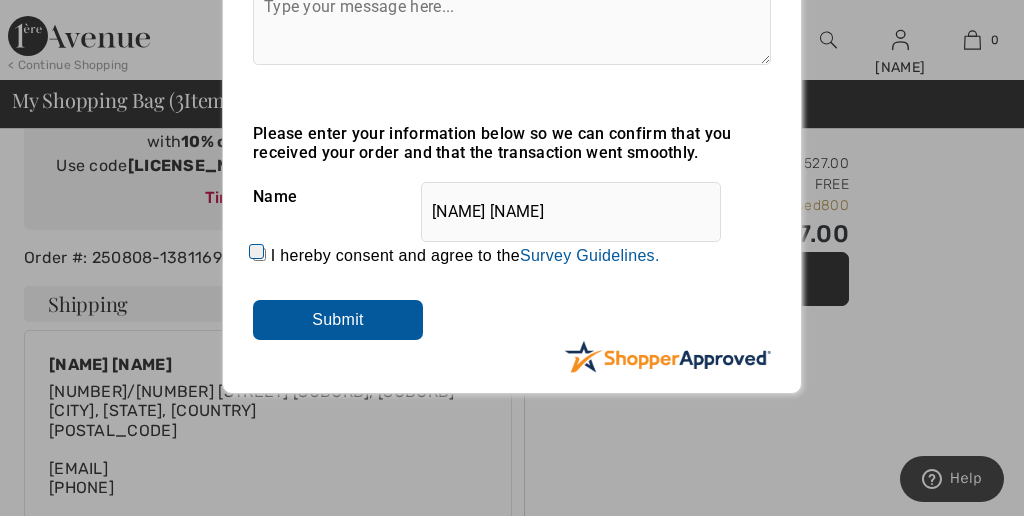 click on "I hereby consent and agree to the  By submitting a review, you grant permission to Shopper Approved to display and share your name, review, and any content submitted, in an effort to help future 1ereavenue.com customers make better buying decisions. Personal information collected or provided in connection with your review is treated as set forth in our Privacy Policy located at  https://www.shopperapproved.com/privacy.php  and is subject to 1ereavenue.com’s Privacy Policy as well. We are not responsible for 1ereavenue.com’s privacy practices and you should review 1ereavenue.com’s website directly to determine their privacy practices. For any content submitted, you grant Shopper Approved a non-exclusive license to use, copy, modify, delete and/or distribute such content without compensation to you. You also represent and warrant that: You are an active paying customer of 1ereavenue.com. You will not submit any content that is known to you to be false, inaccurate or misleading. Survey Guidelines." at bounding box center [259, 254] 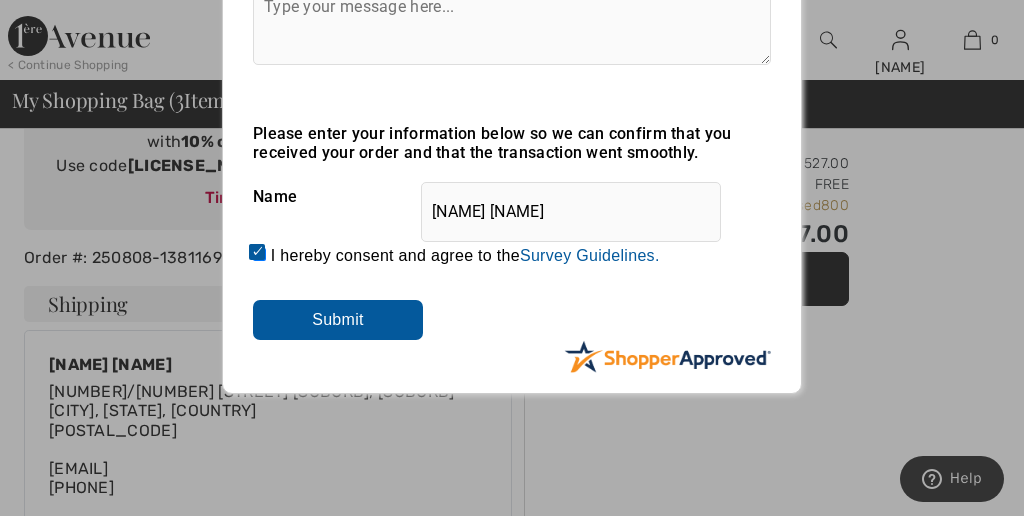 click on "Submit" at bounding box center [338, 320] 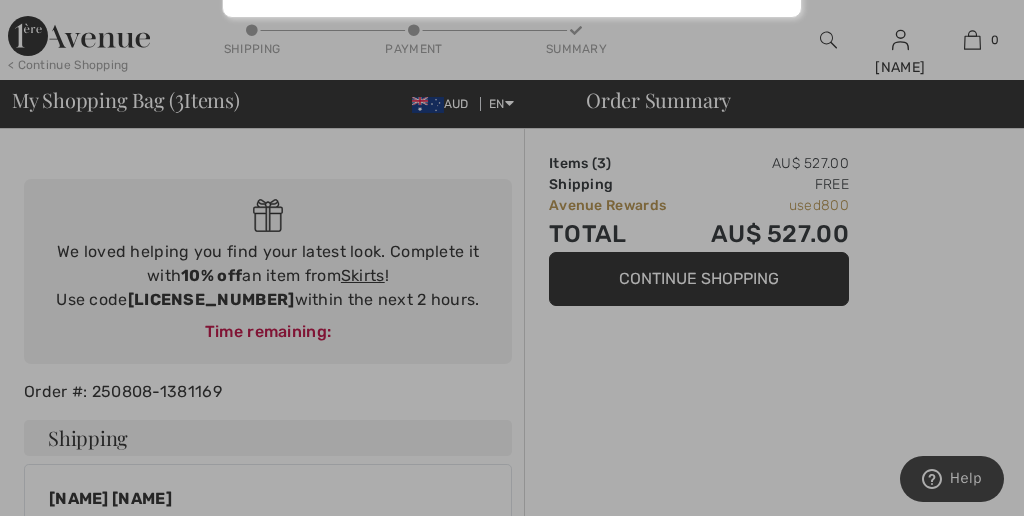 scroll, scrollTop: 0, scrollLeft: 0, axis: both 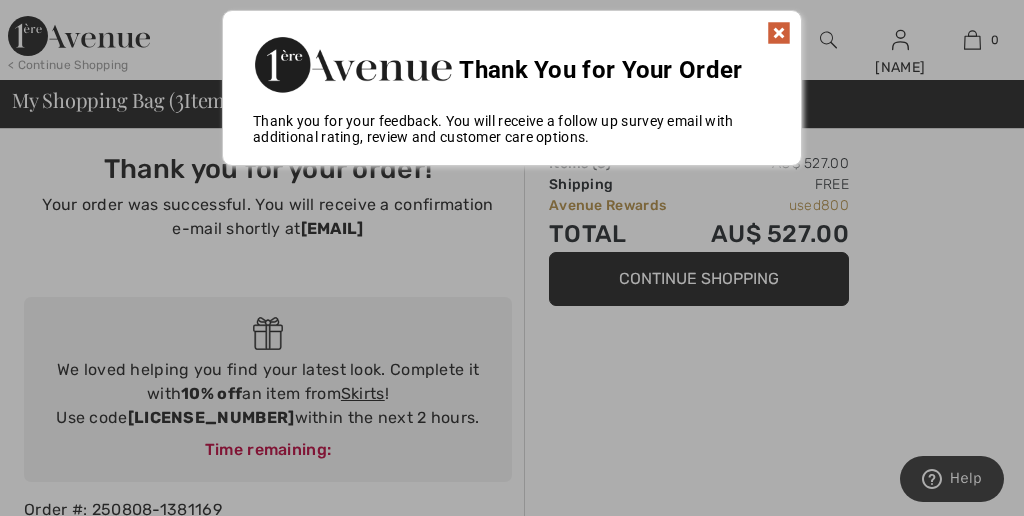 click at bounding box center [779, 33] 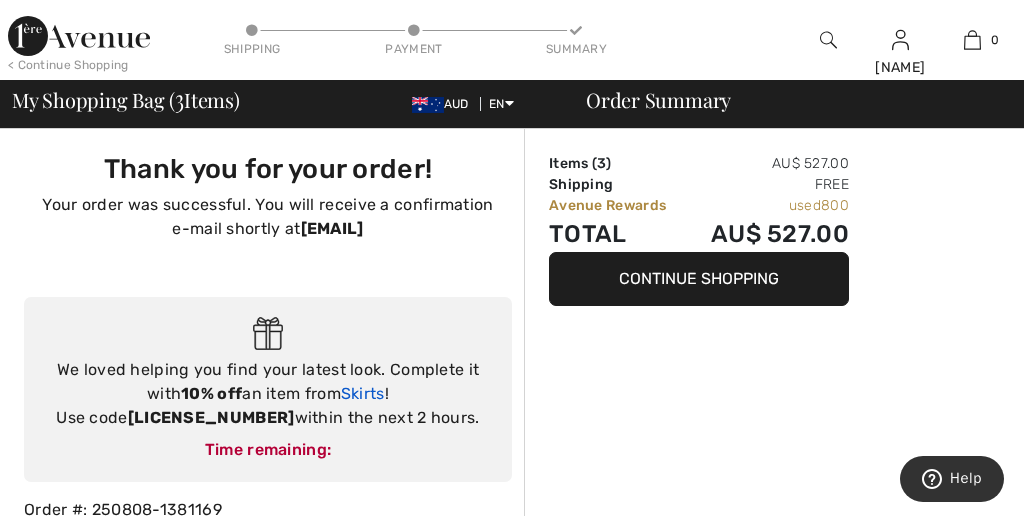 click on "Skirts" at bounding box center [363, 393] 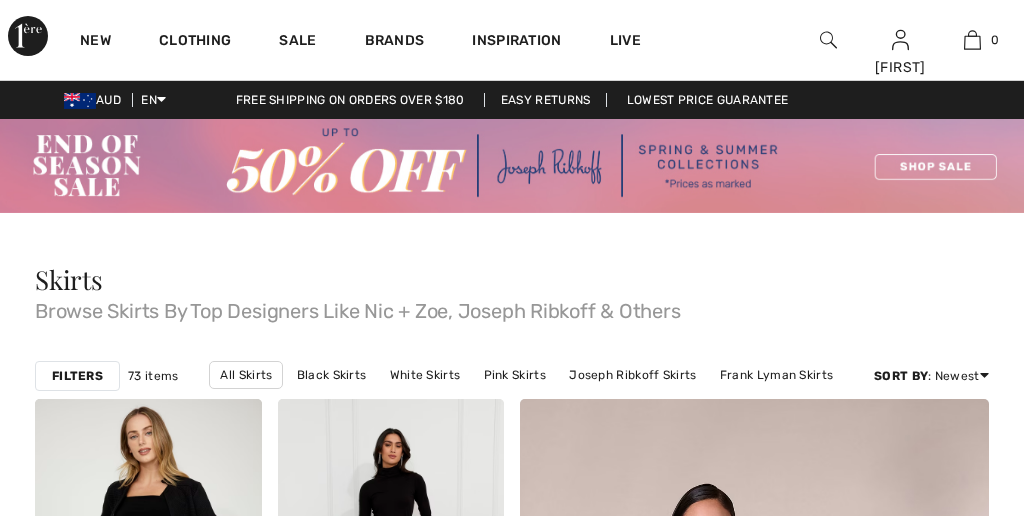checkbox on "true" 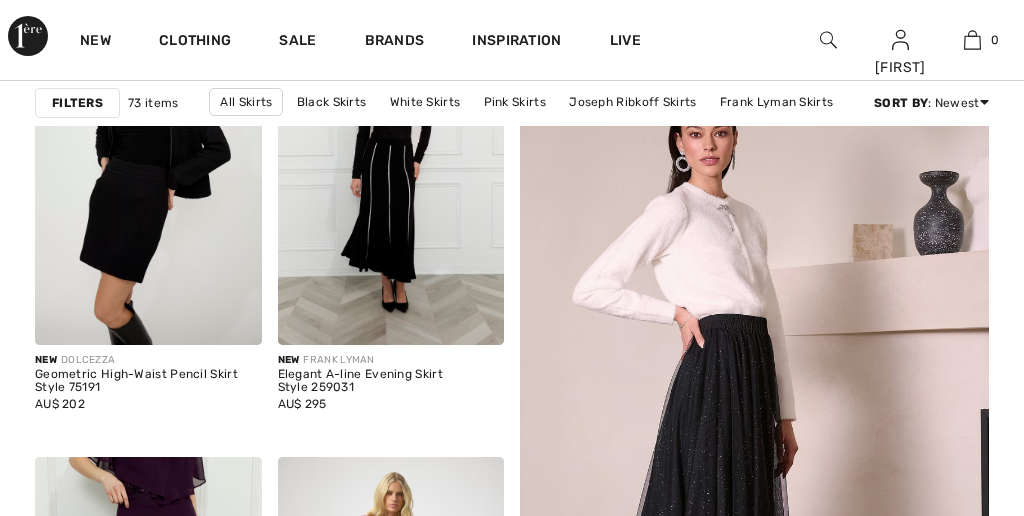 scroll, scrollTop: 0, scrollLeft: 0, axis: both 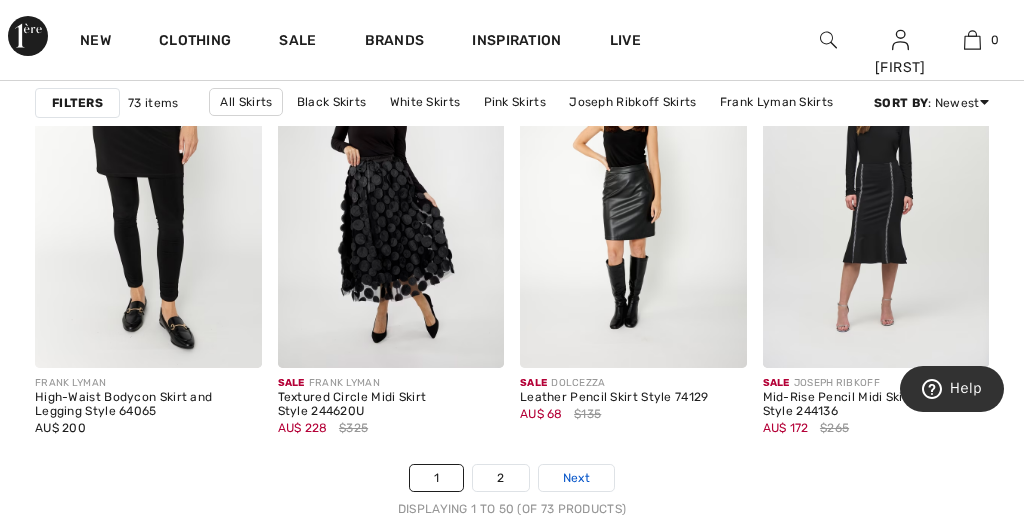 click on "Next" at bounding box center [576, 478] 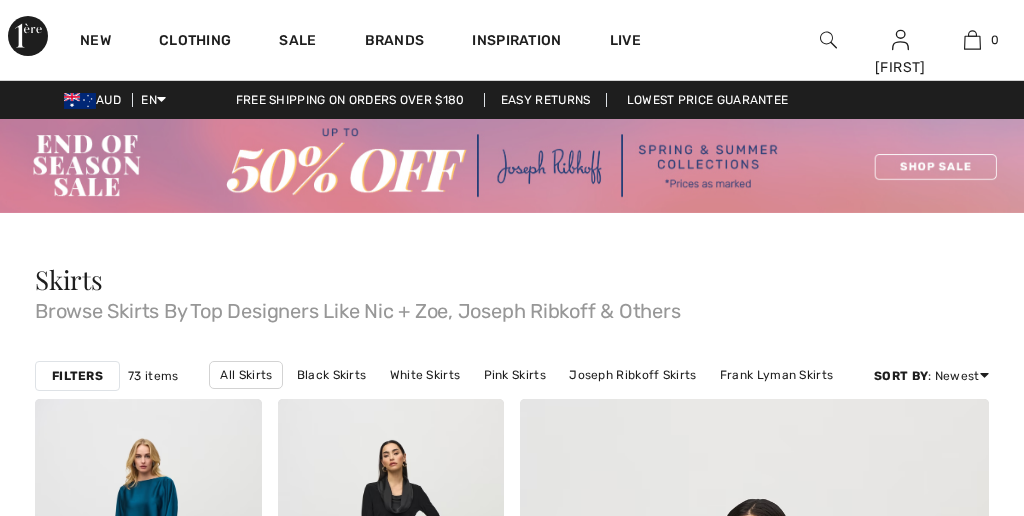 checkbox on "true" 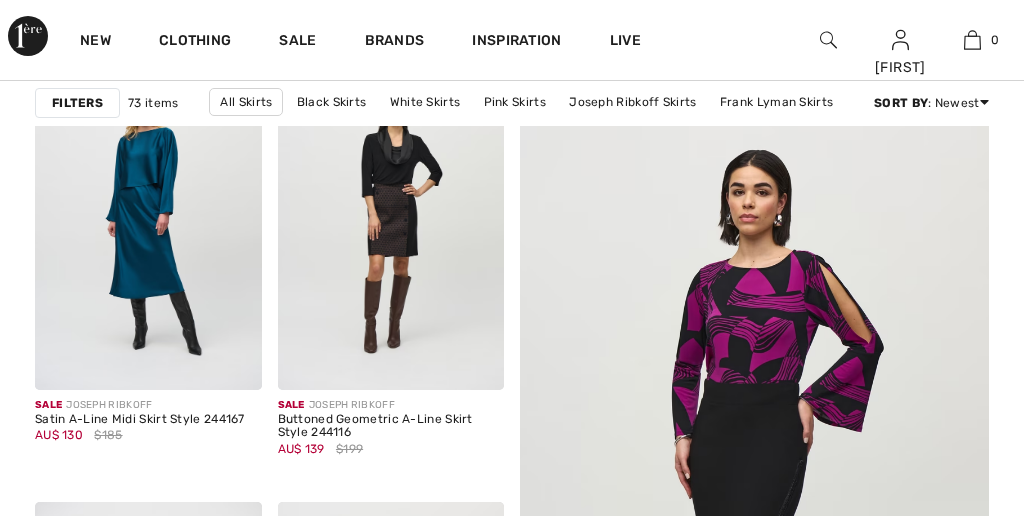 scroll, scrollTop: 0, scrollLeft: 0, axis: both 